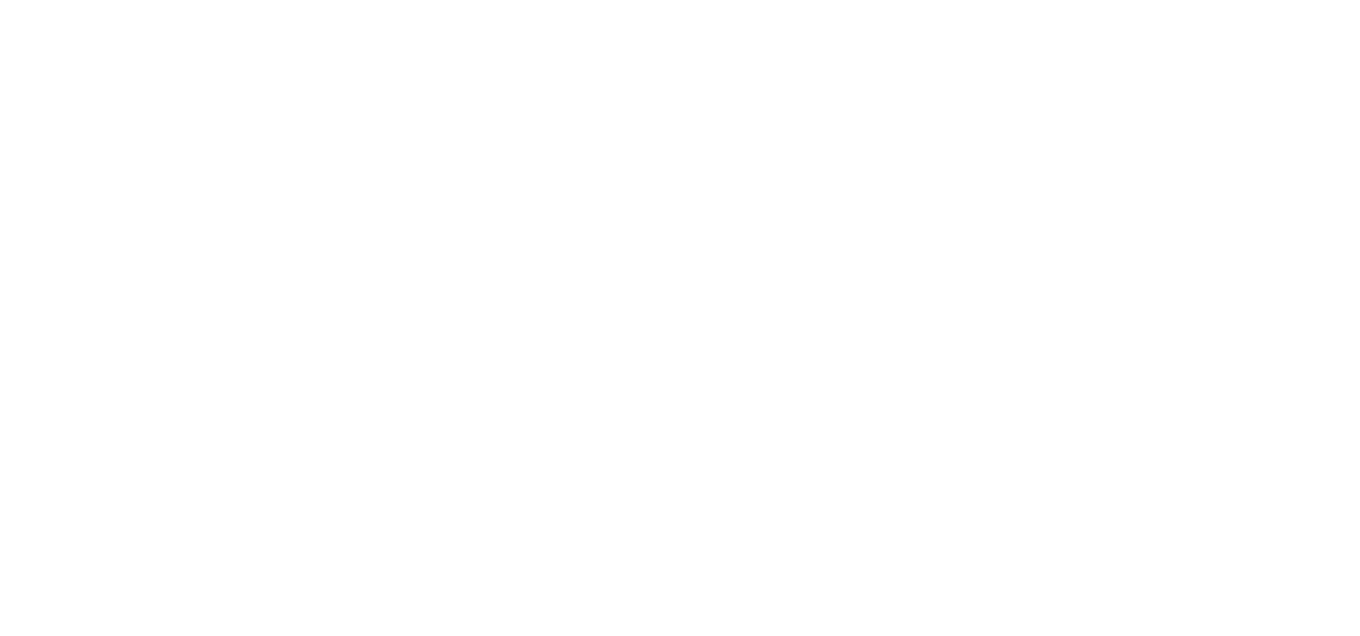 scroll, scrollTop: 0, scrollLeft: 0, axis: both 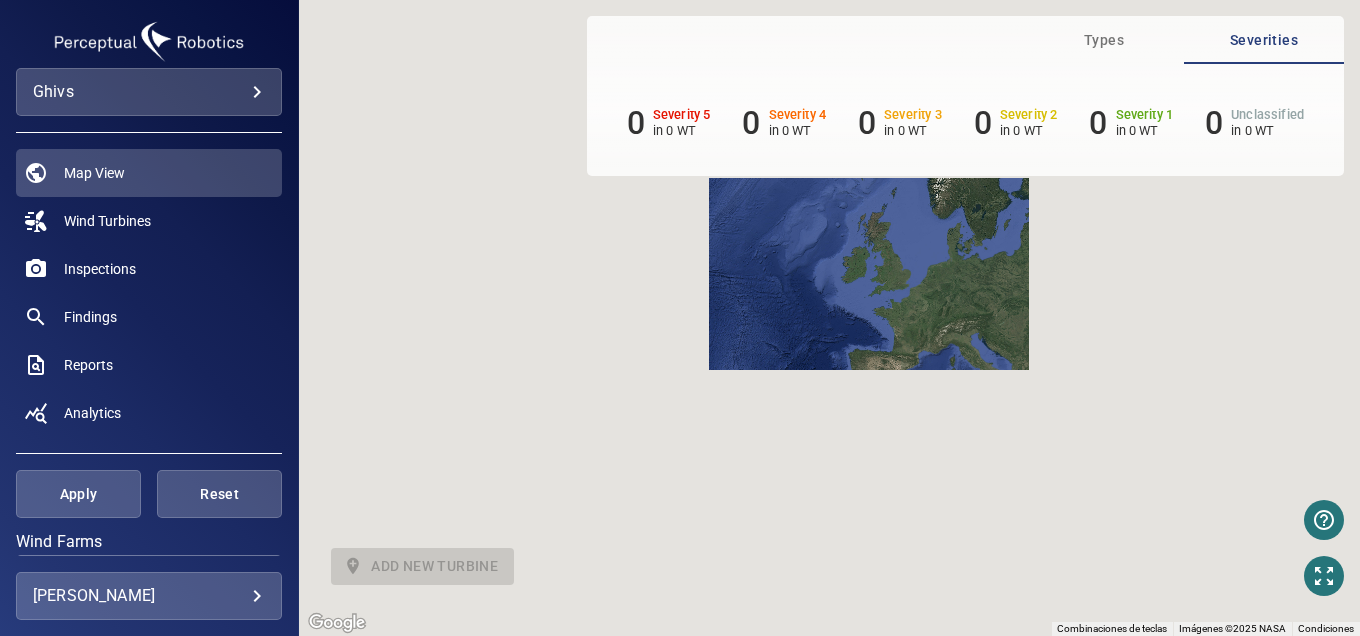 drag, startPoint x: 833, startPoint y: 413, endPoint x: 880, endPoint y: 298, distance: 124.23365 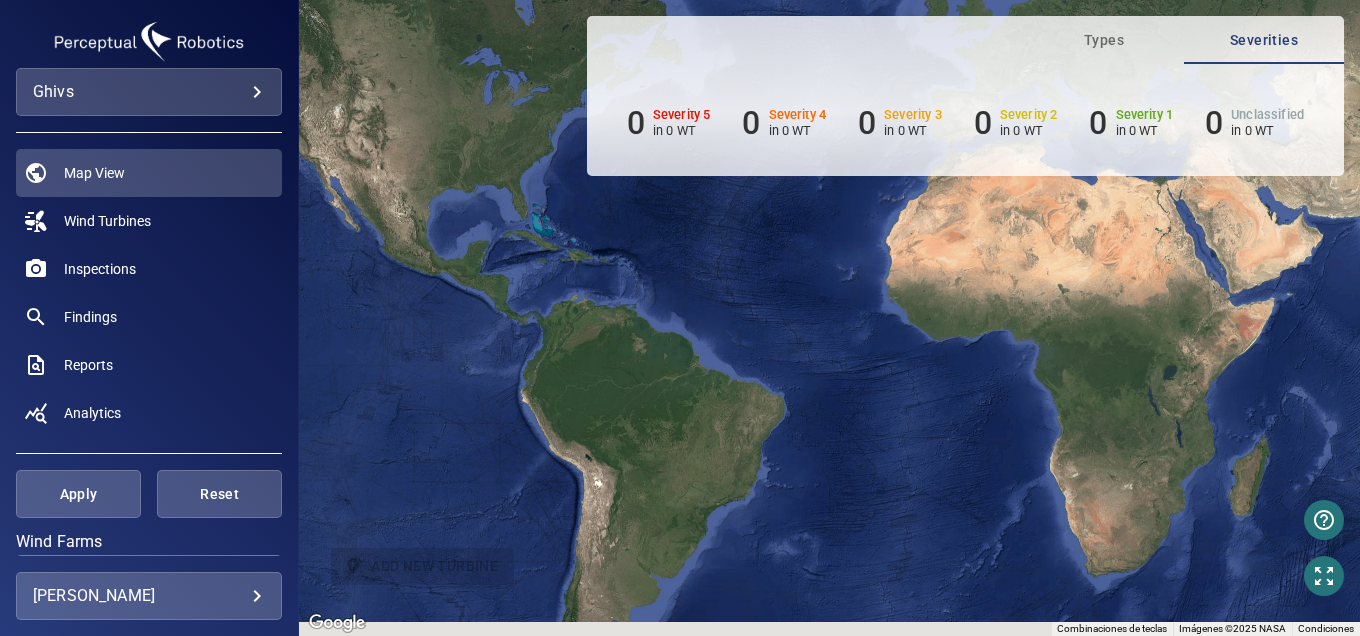 drag, startPoint x: 526, startPoint y: 390, endPoint x: 550, endPoint y: 229, distance: 162.77899 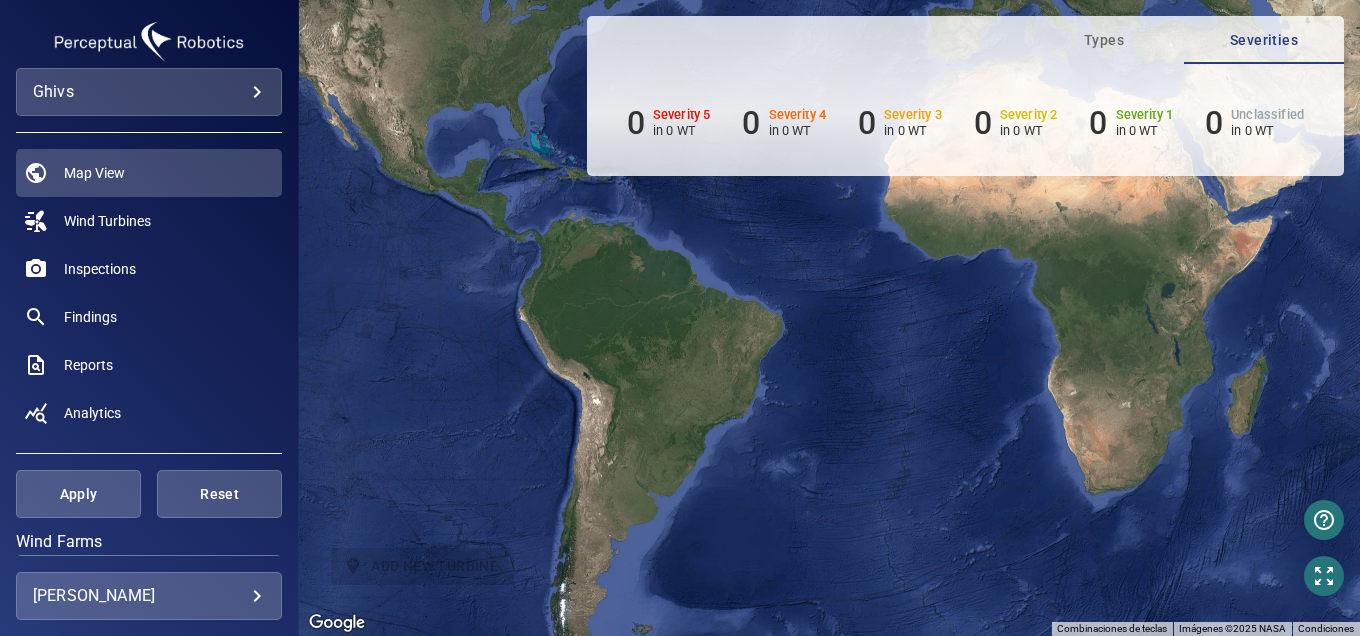 drag, startPoint x: 573, startPoint y: 494, endPoint x: 576, endPoint y: 434, distance: 60.074955 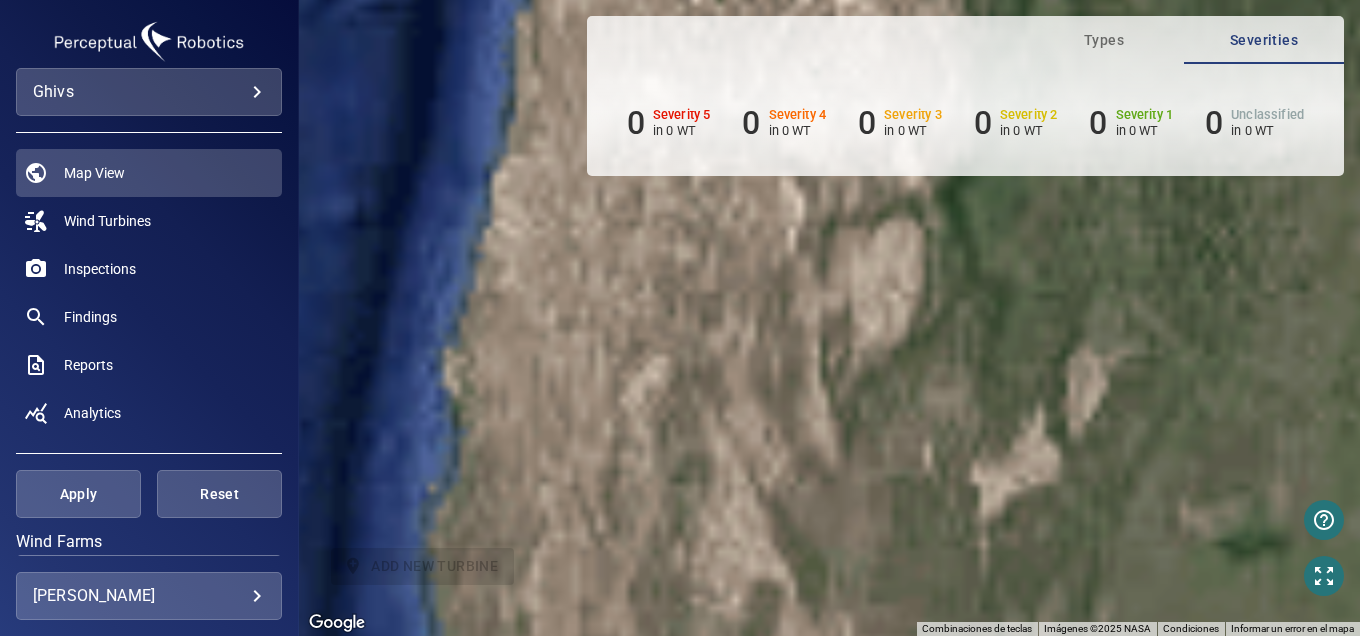 click on "ghivs *****" at bounding box center (149, 92) 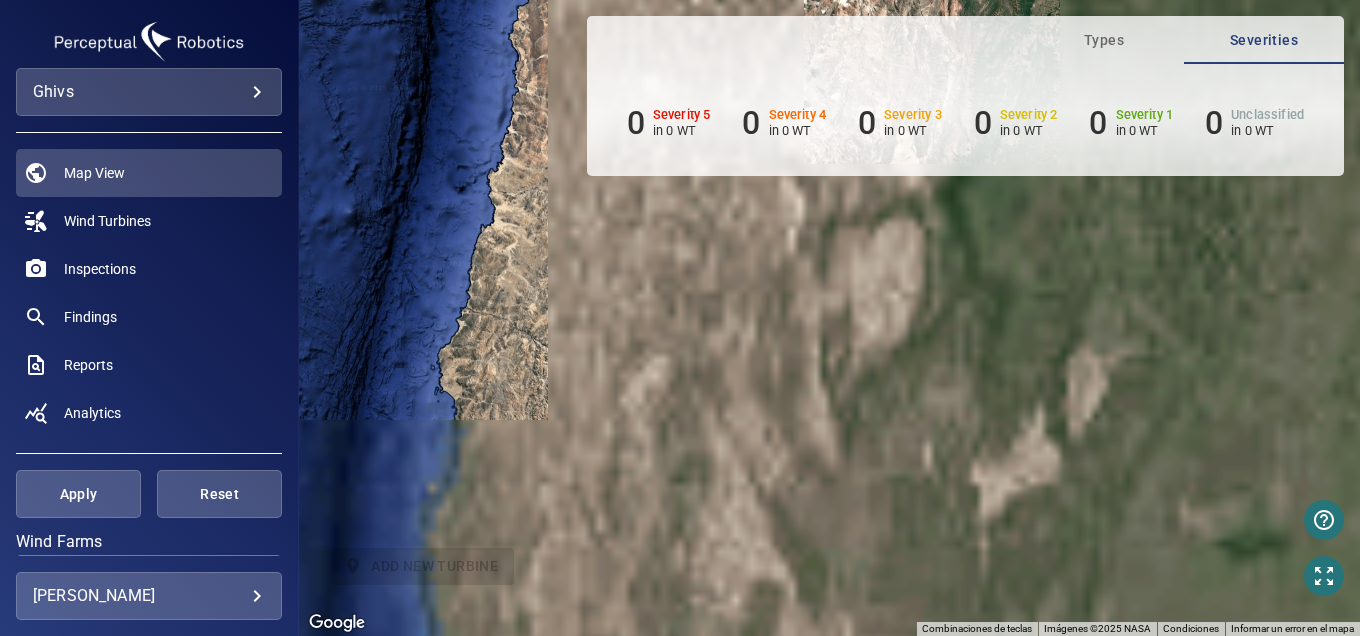click on "**********" at bounding box center (680, 318) 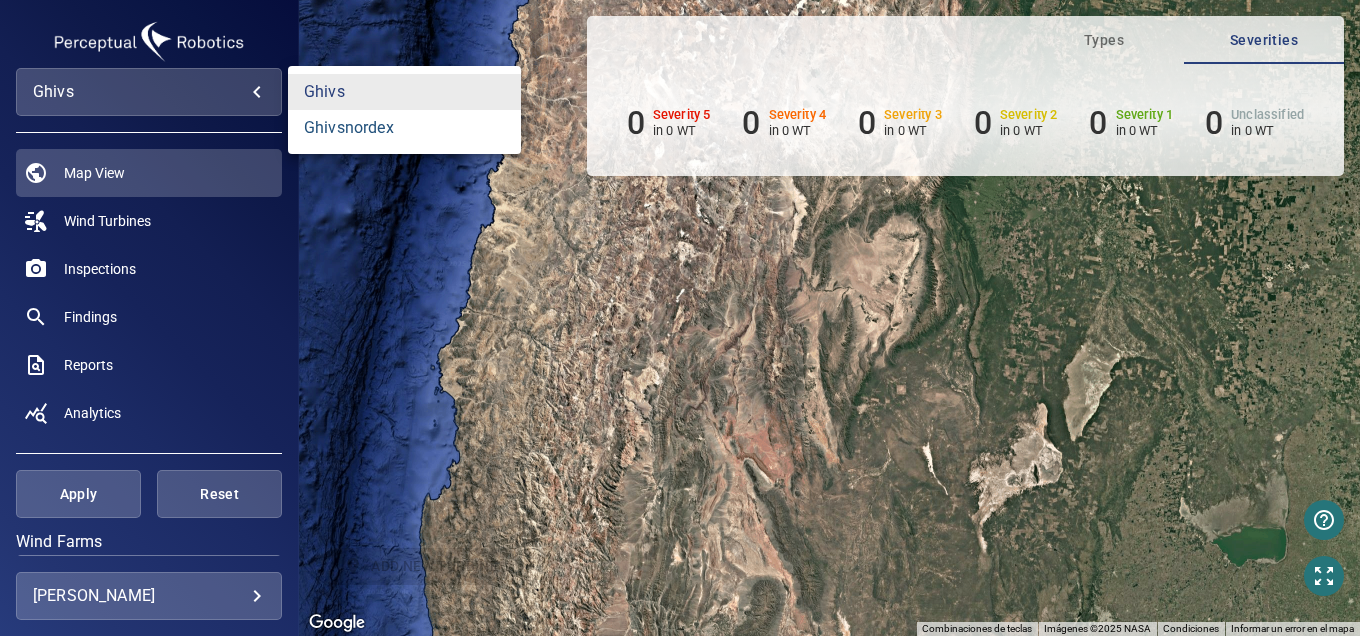 click on "ghivsnordex" at bounding box center [404, 128] 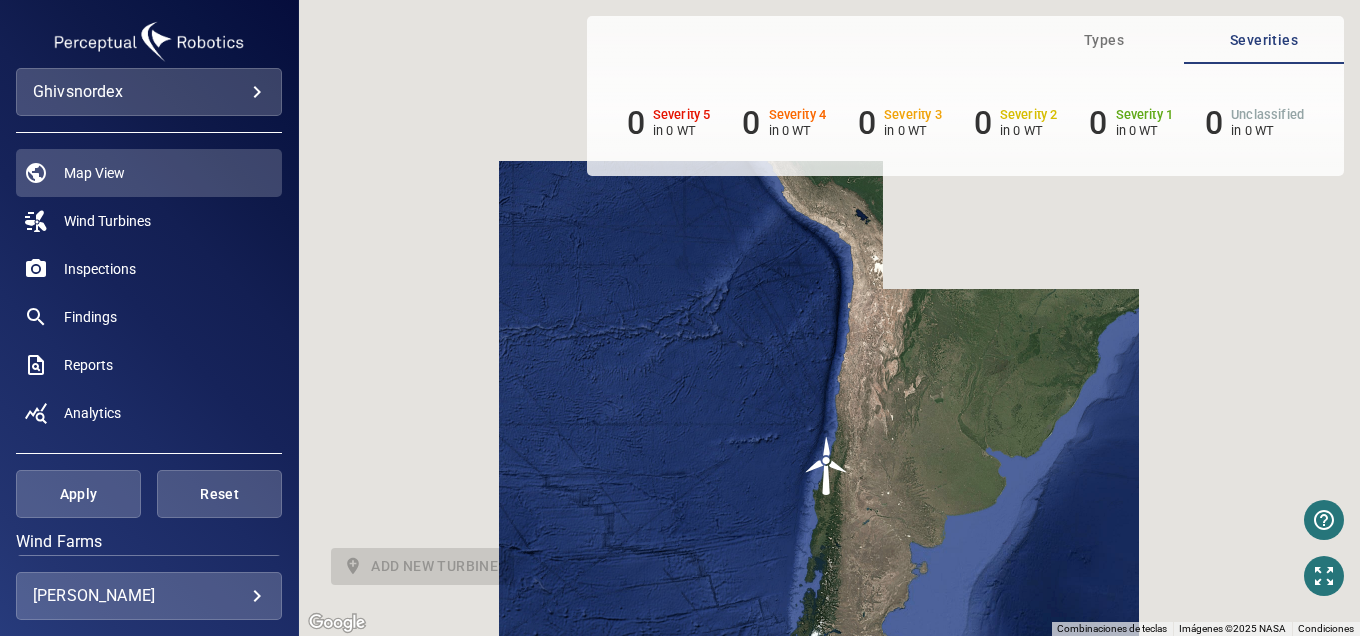 click on "**********" at bounding box center [680, 318] 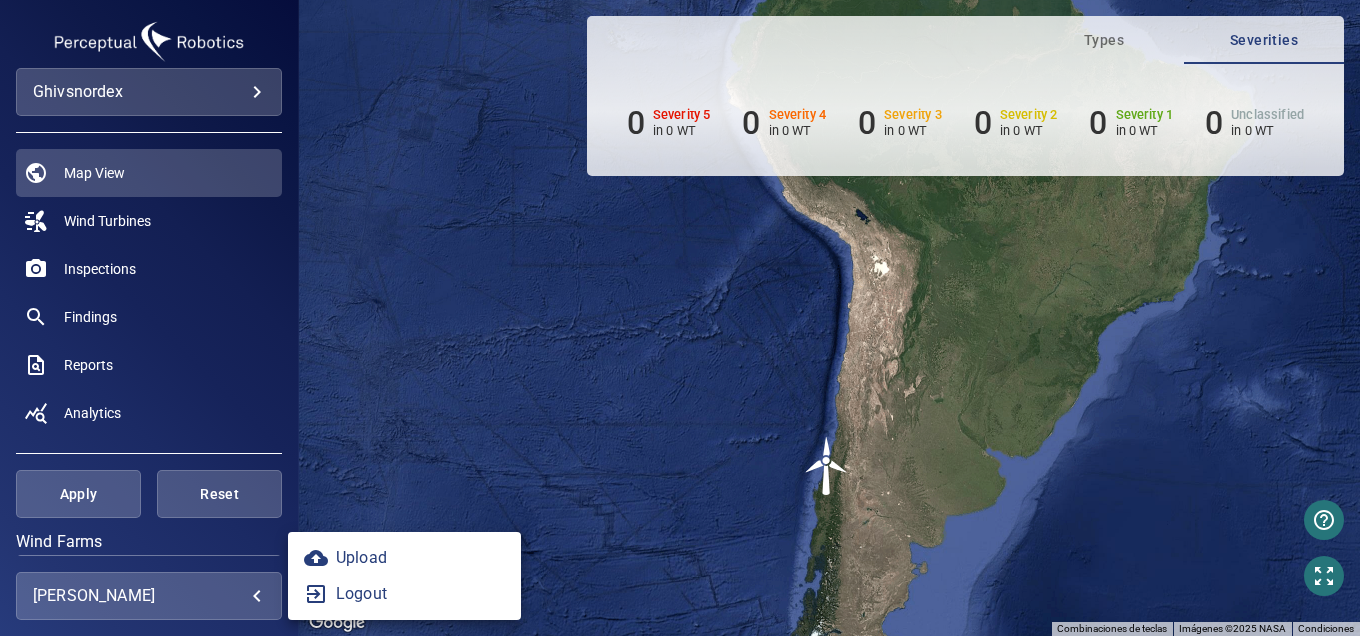 click at bounding box center (680, 318) 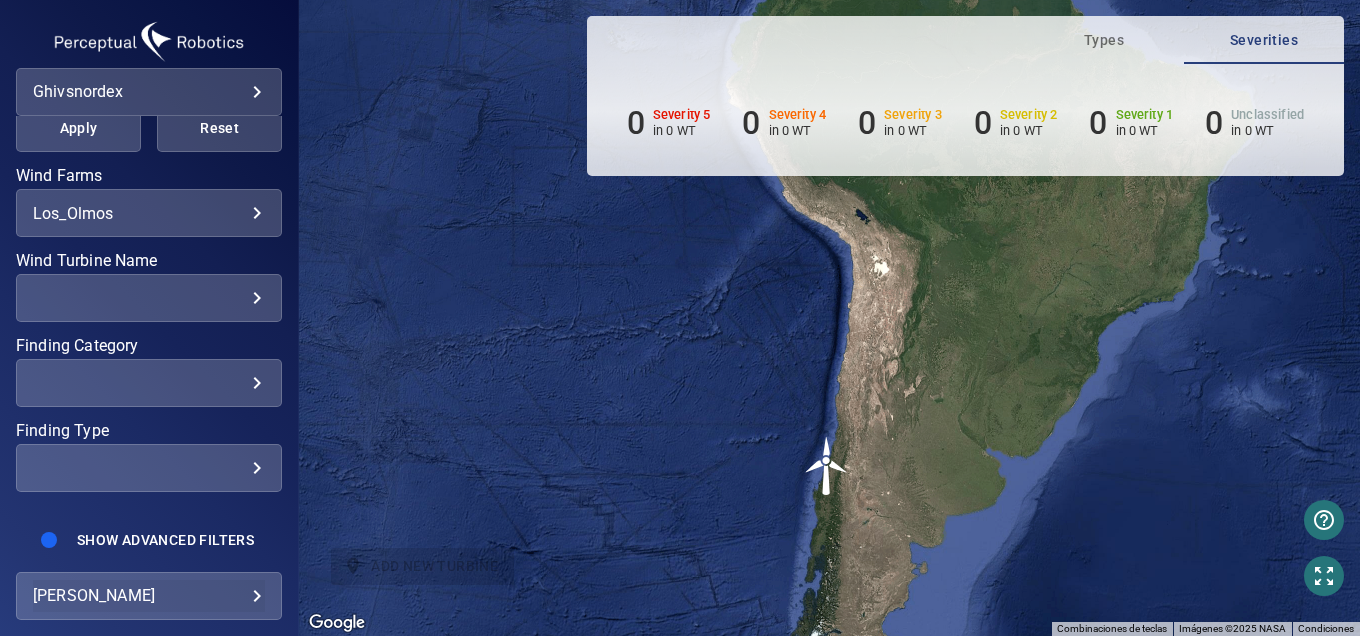 scroll, scrollTop: 383, scrollLeft: 0, axis: vertical 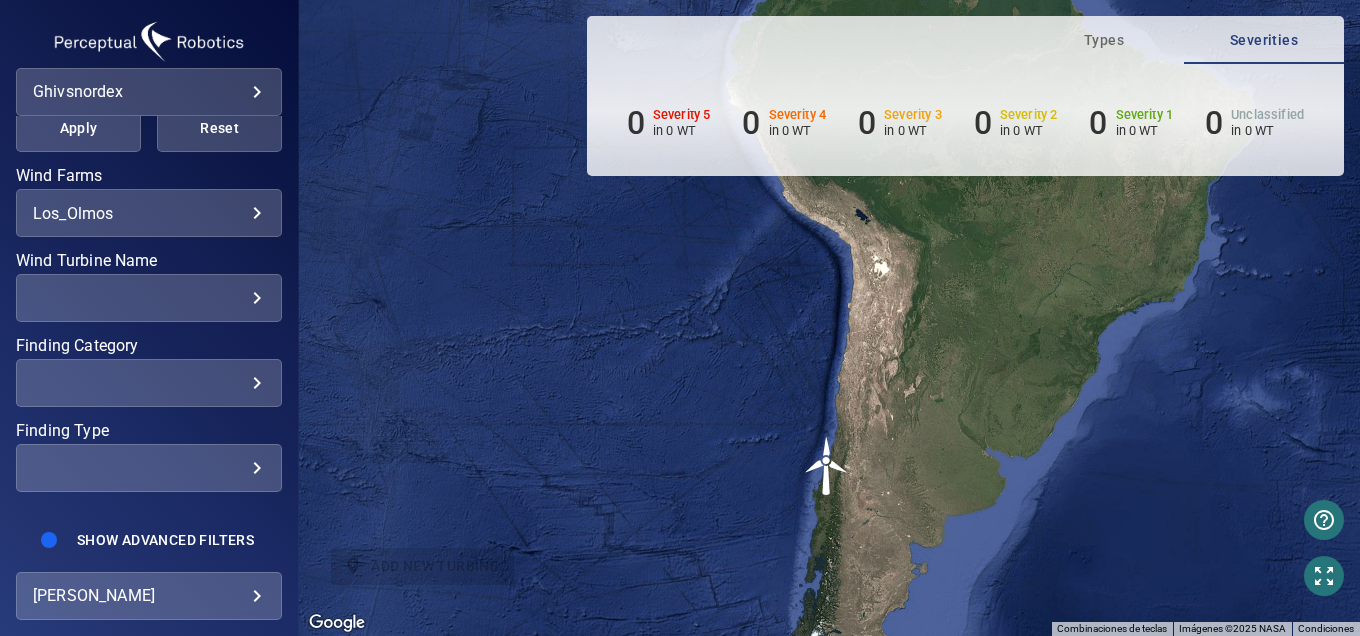 click on "​" at bounding box center [149, 298] 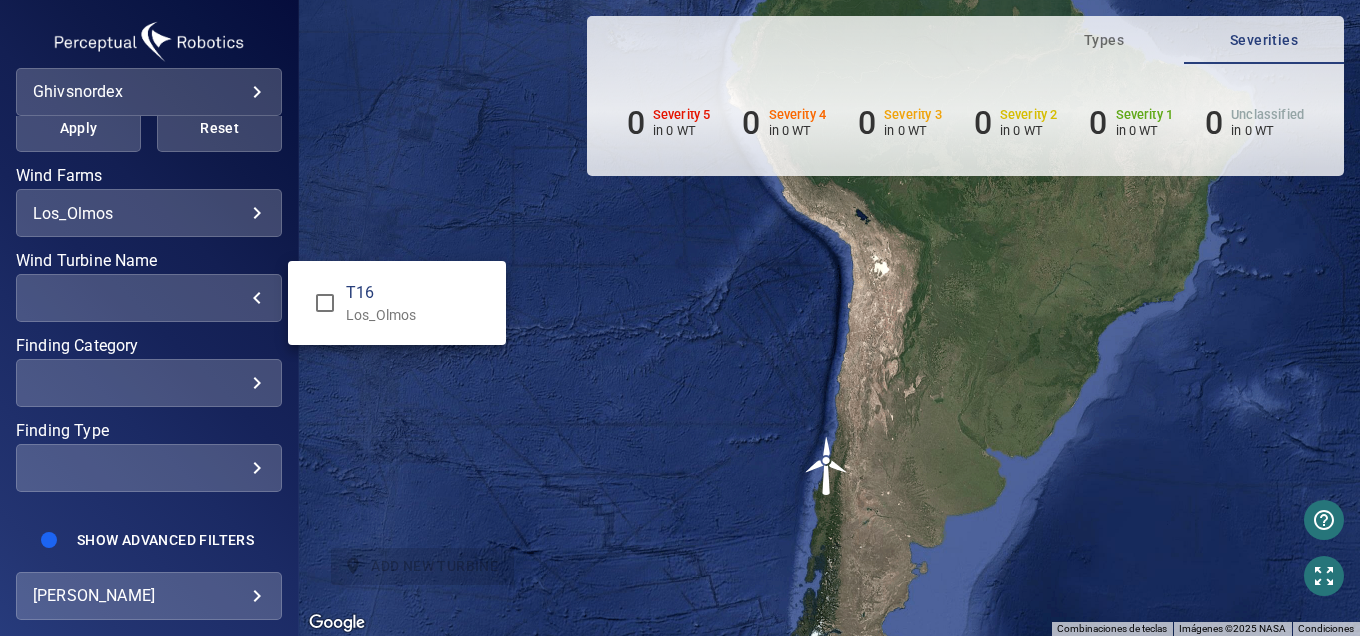 click at bounding box center [680, 318] 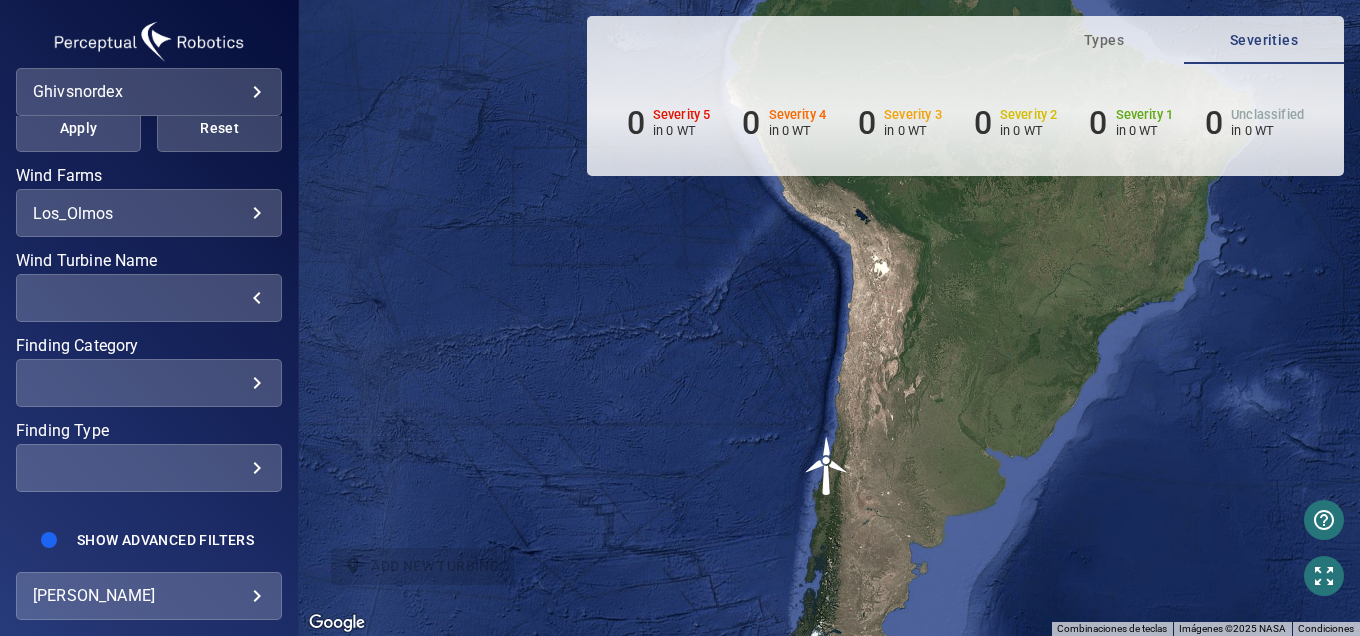 click on "**********" at bounding box center (680, 318) 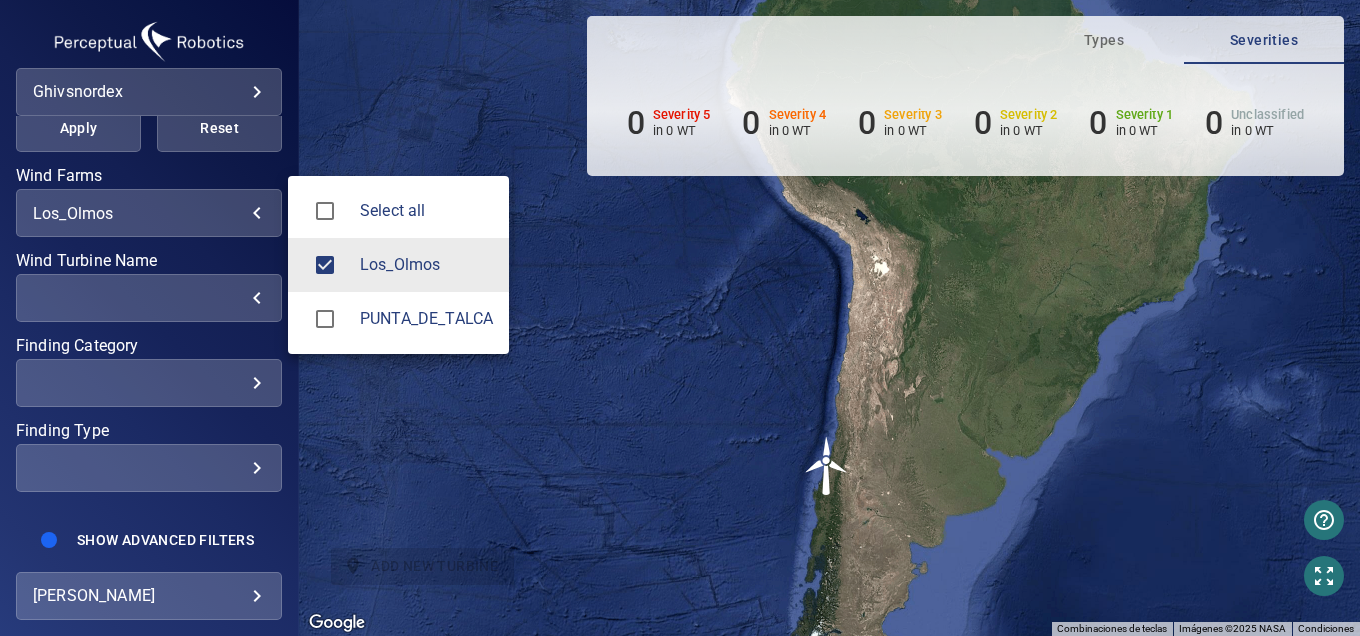 click on "PUNTA_DE_TALCA" at bounding box center (426, 319) 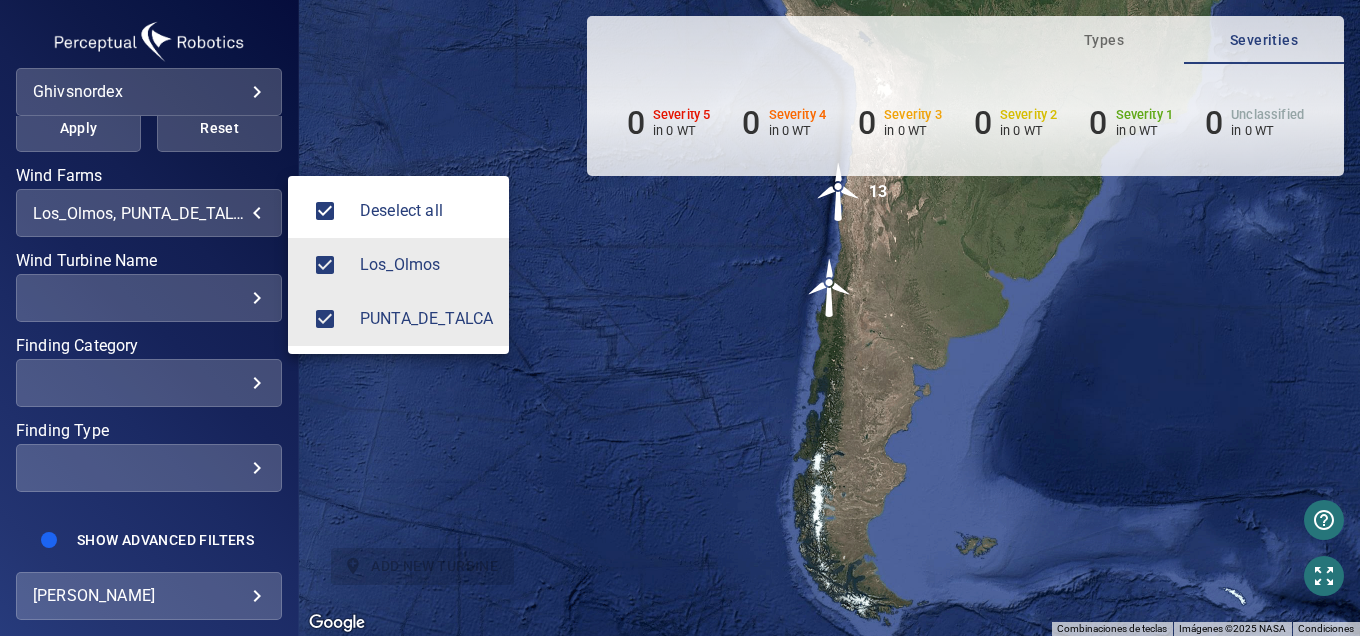 drag, startPoint x: 867, startPoint y: 276, endPoint x: 867, endPoint y: 511, distance: 235 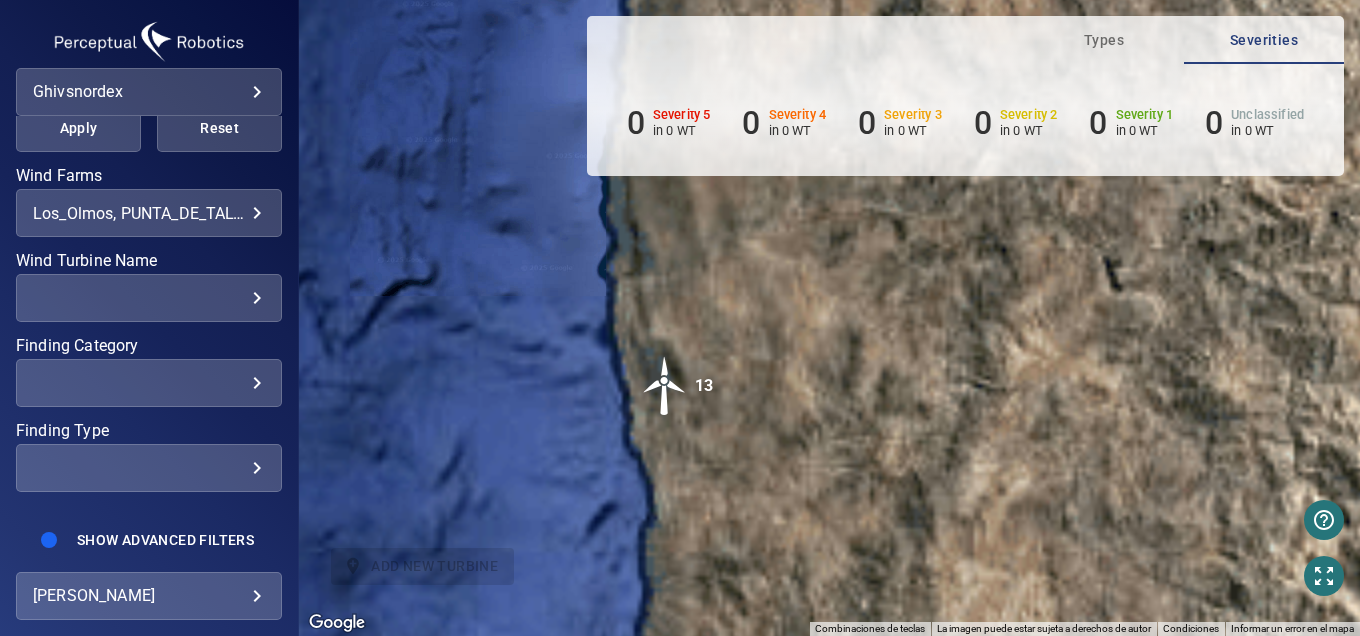 drag, startPoint x: 699, startPoint y: 555, endPoint x: 680, endPoint y: 396, distance: 160.1312 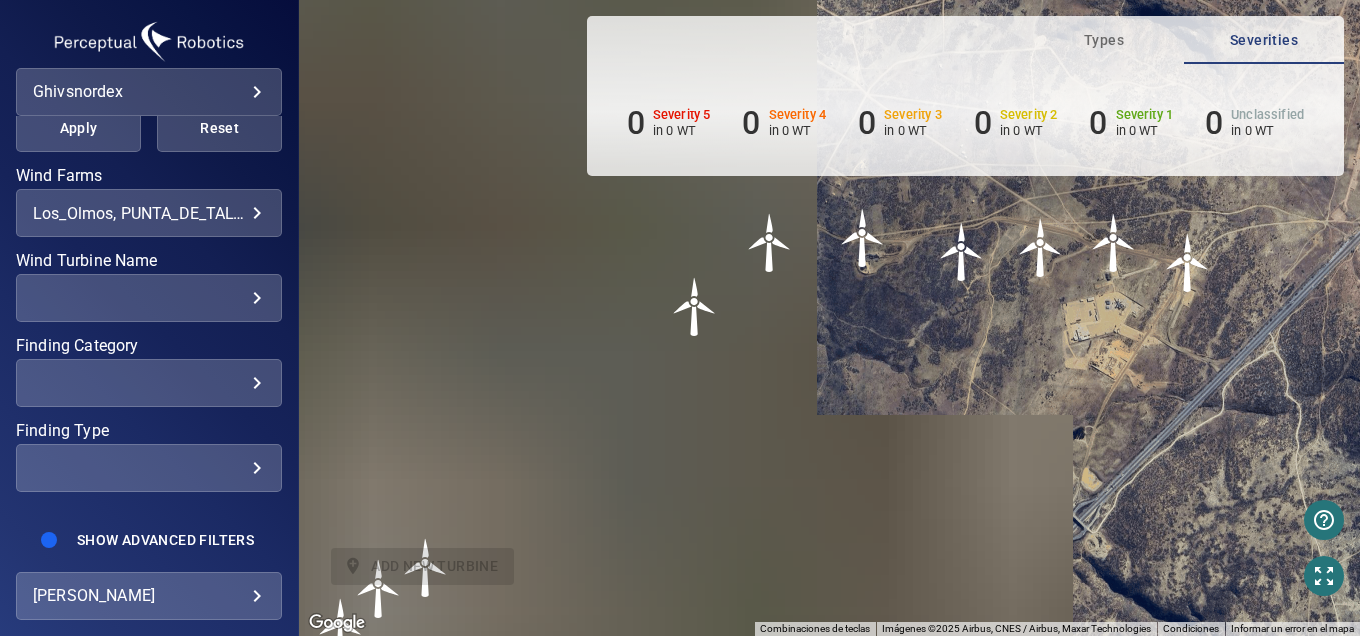 drag, startPoint x: 998, startPoint y: 398, endPoint x: 1266, endPoint y: 372, distance: 269.25824 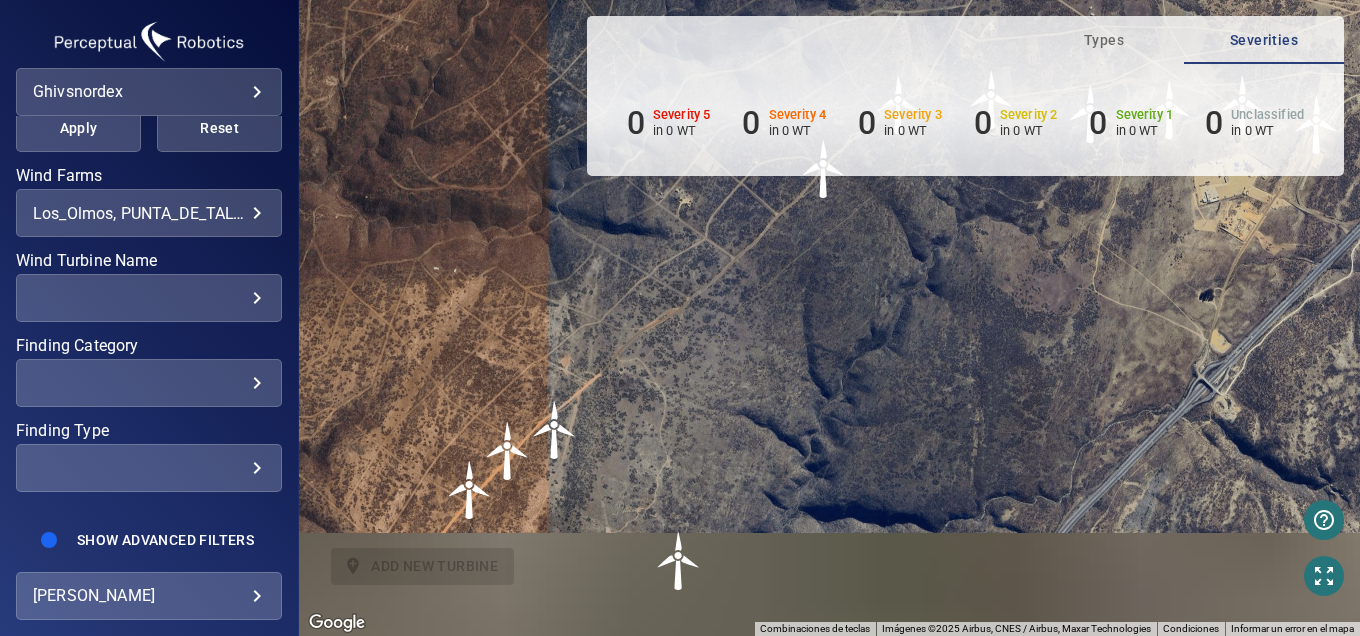 drag, startPoint x: 969, startPoint y: 448, endPoint x: 996, endPoint y: 368, distance: 84.4334 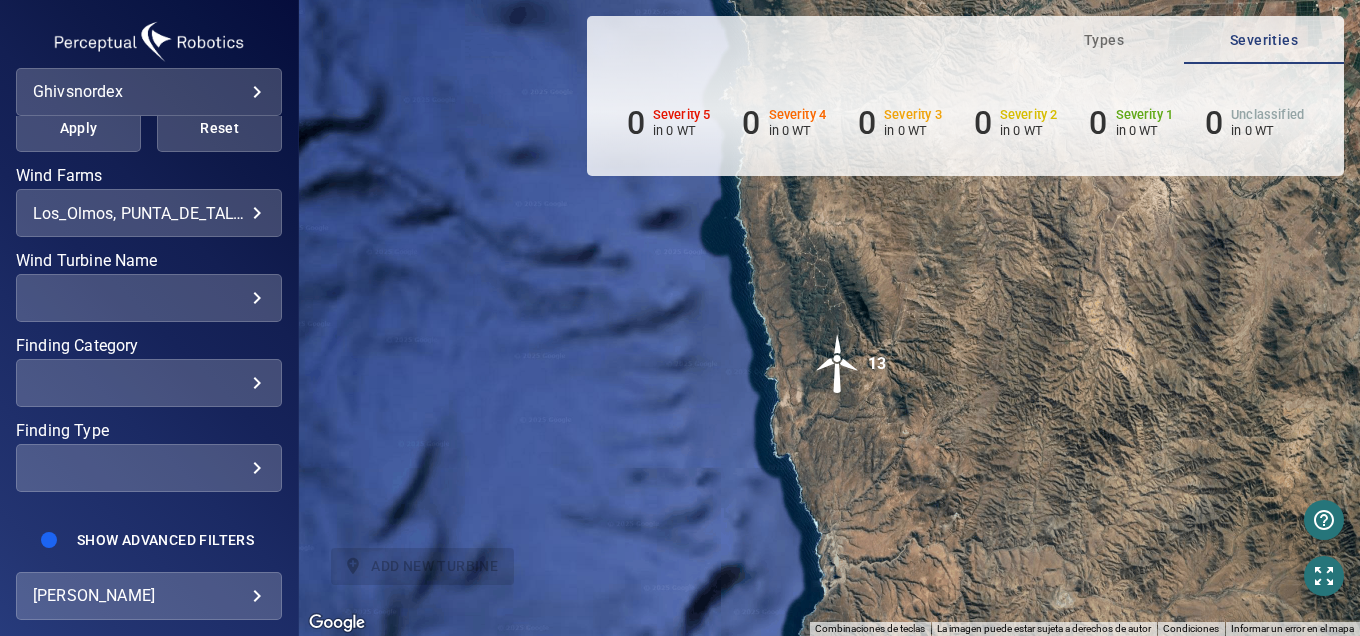 click on "​" at bounding box center [149, 298] 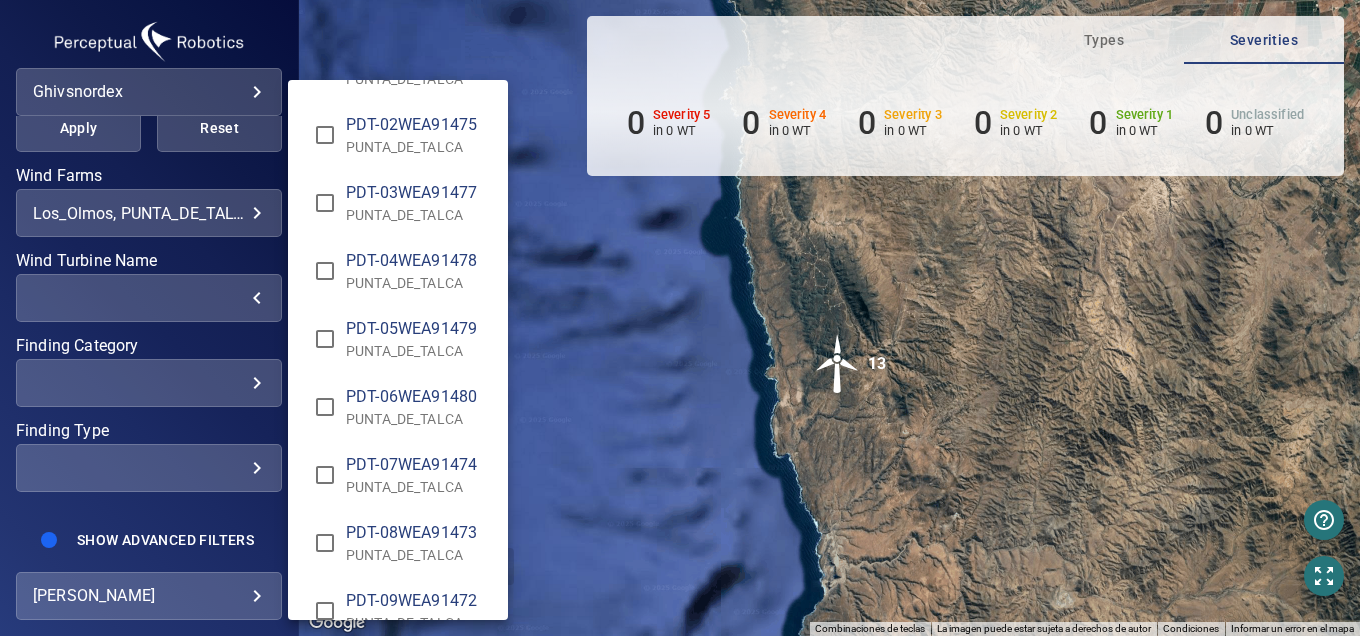 scroll, scrollTop: 0, scrollLeft: 0, axis: both 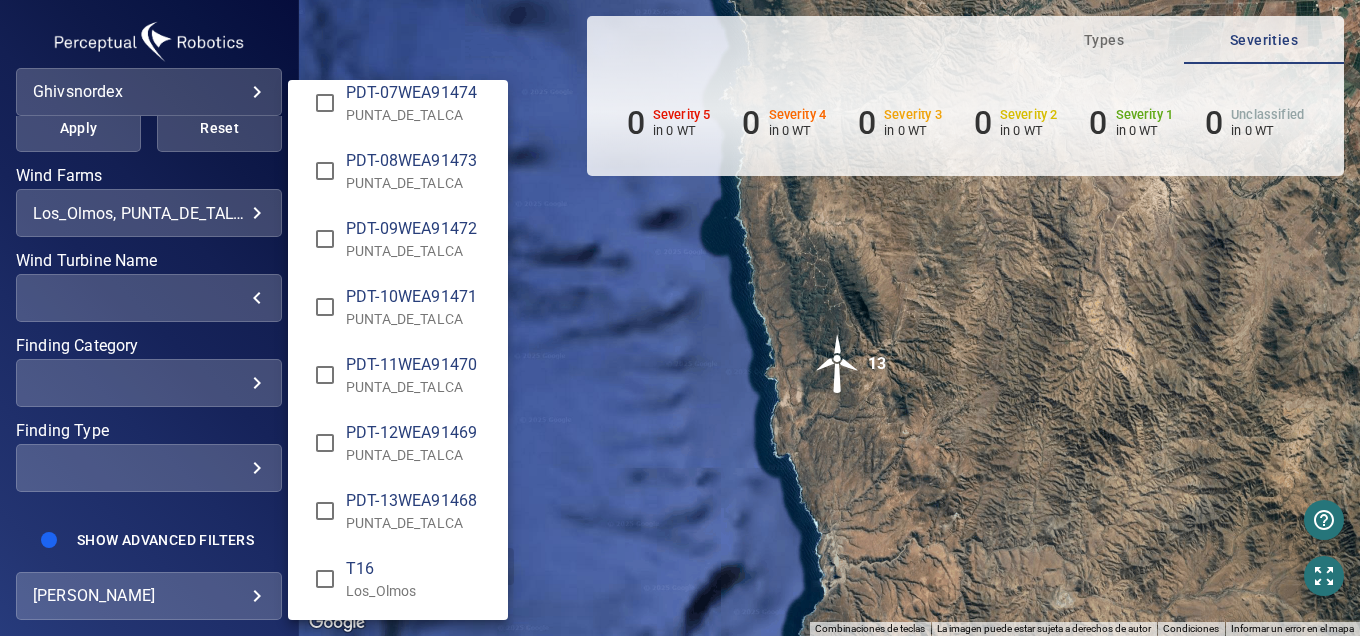 click at bounding box center [680, 318] 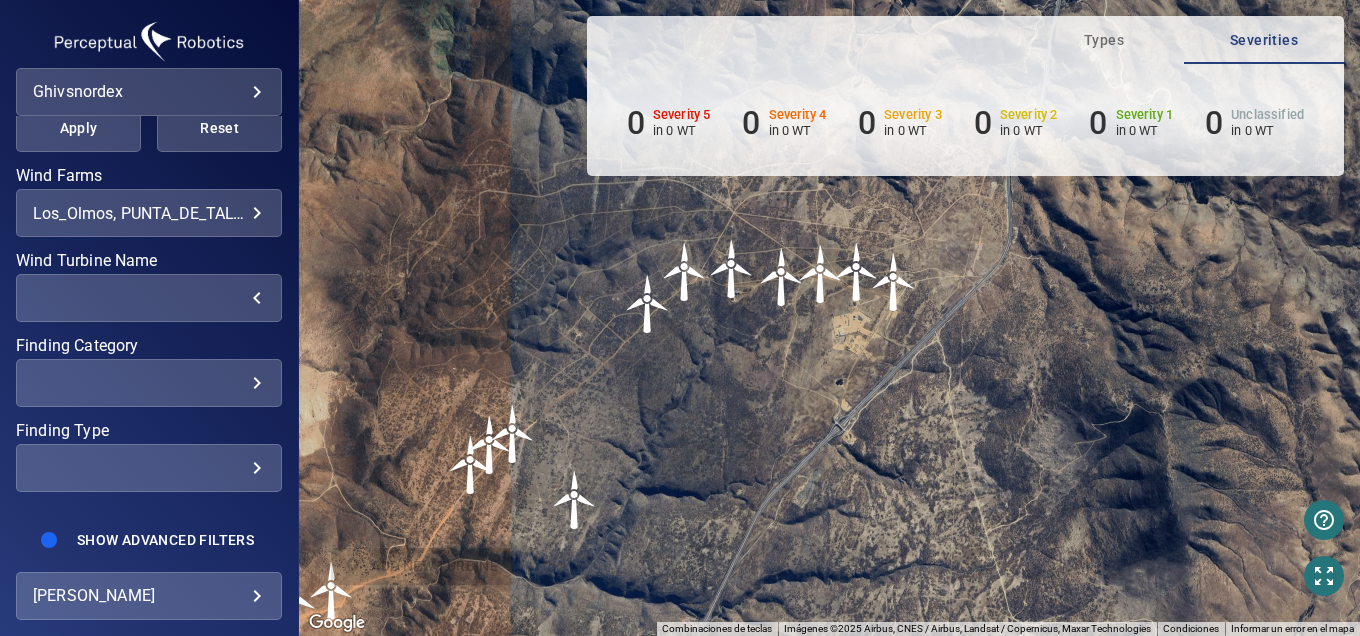 drag, startPoint x: 756, startPoint y: 451, endPoint x: 724, endPoint y: 380, distance: 77.87811 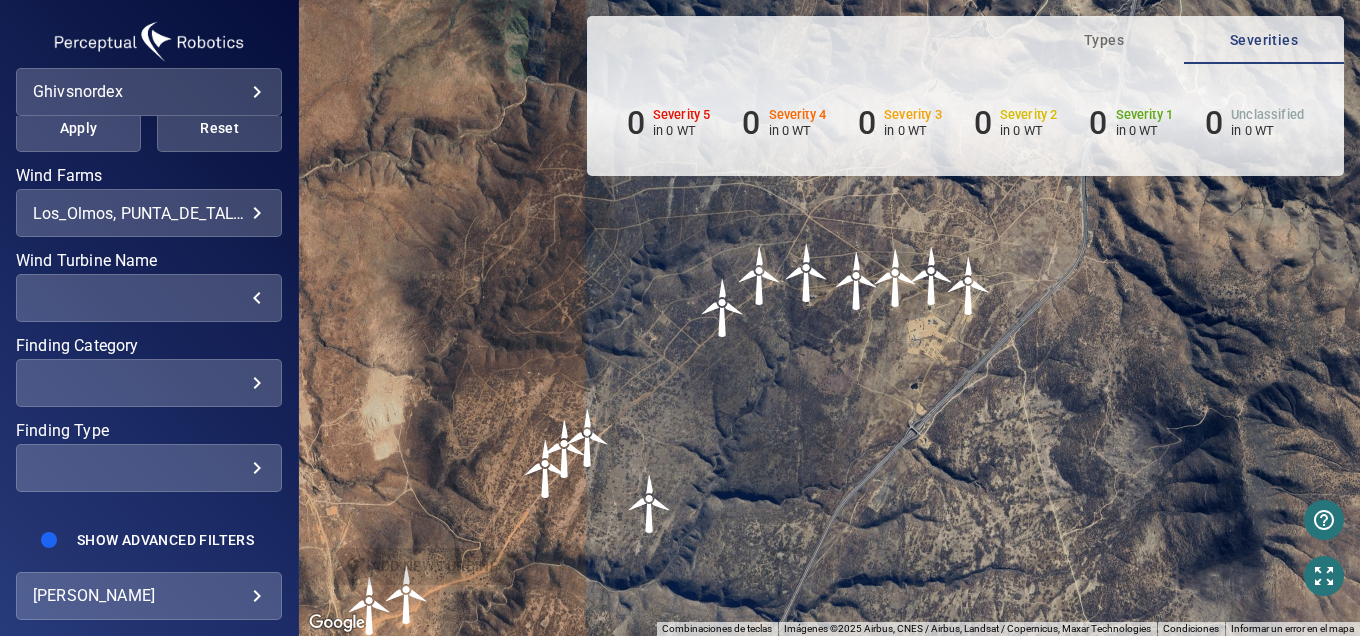 click at bounding box center [969, 286] 